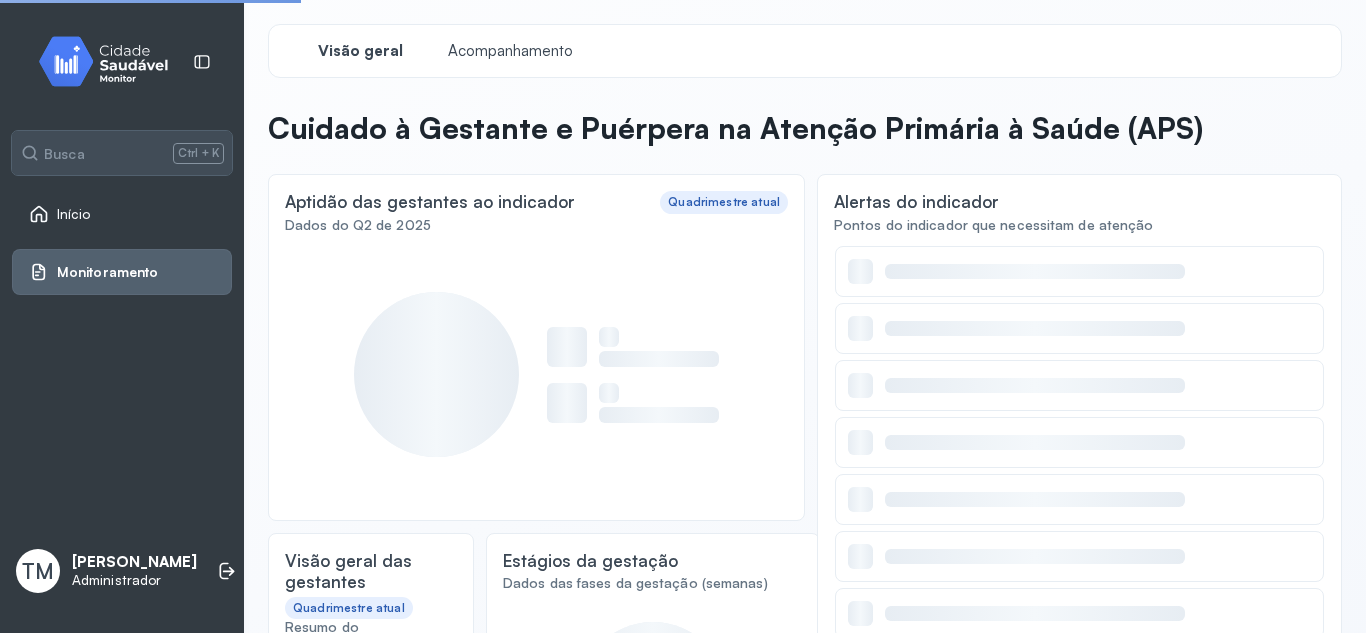 scroll, scrollTop: 0, scrollLeft: 0, axis: both 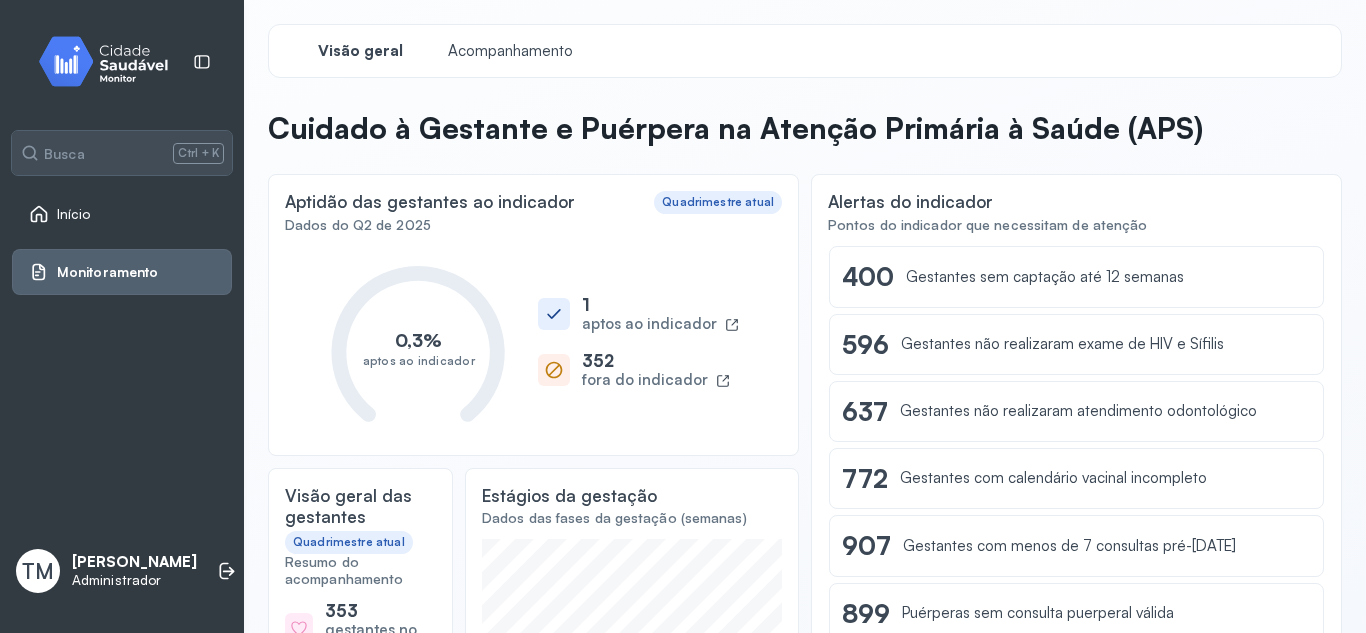click at bounding box center [111, 61] 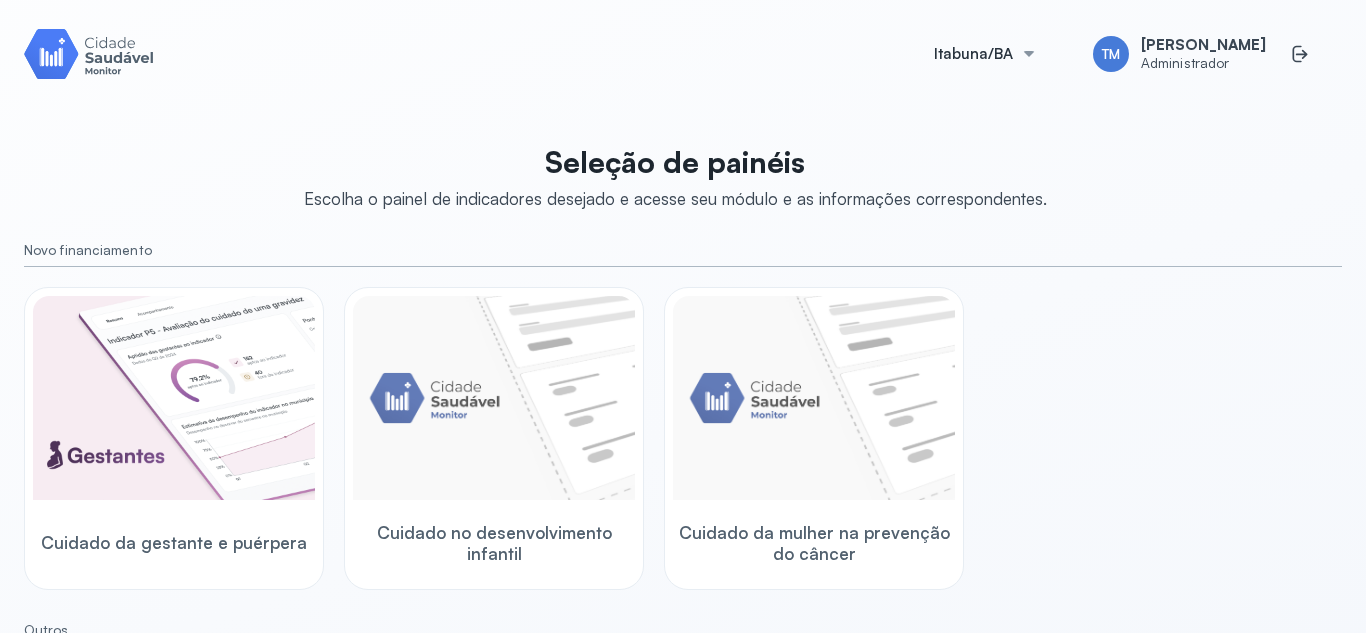 click at bounding box center (89, 53) 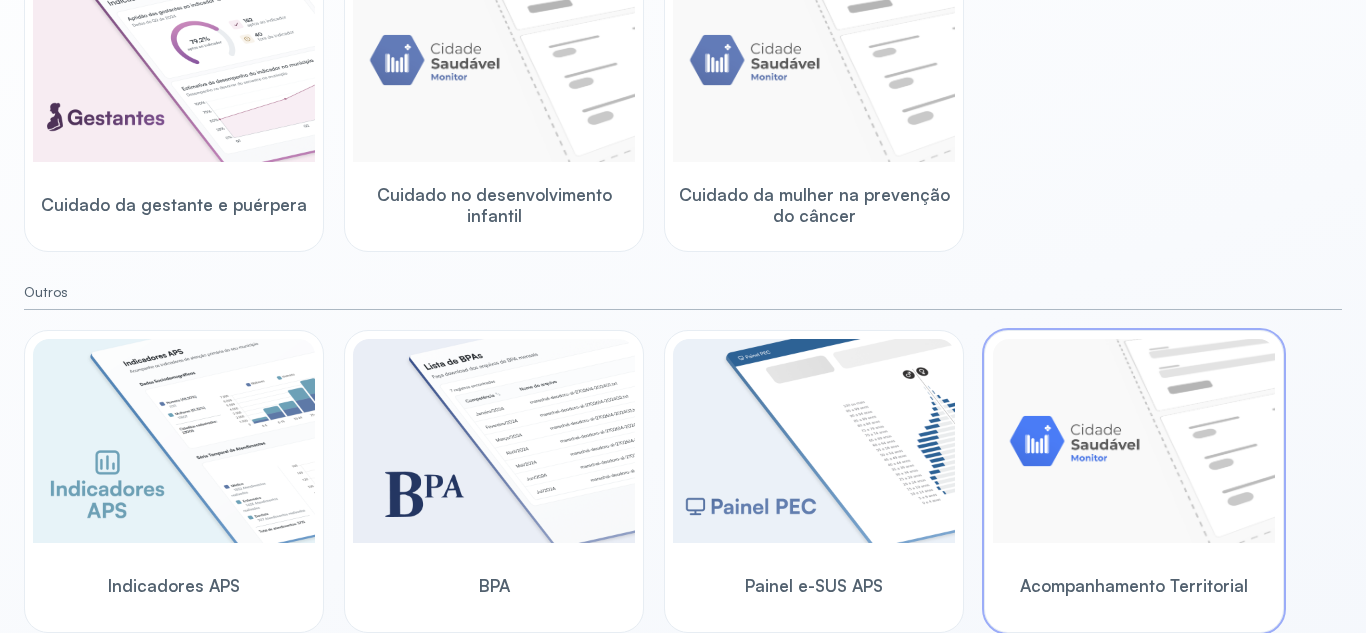 click at bounding box center (1134, 441) 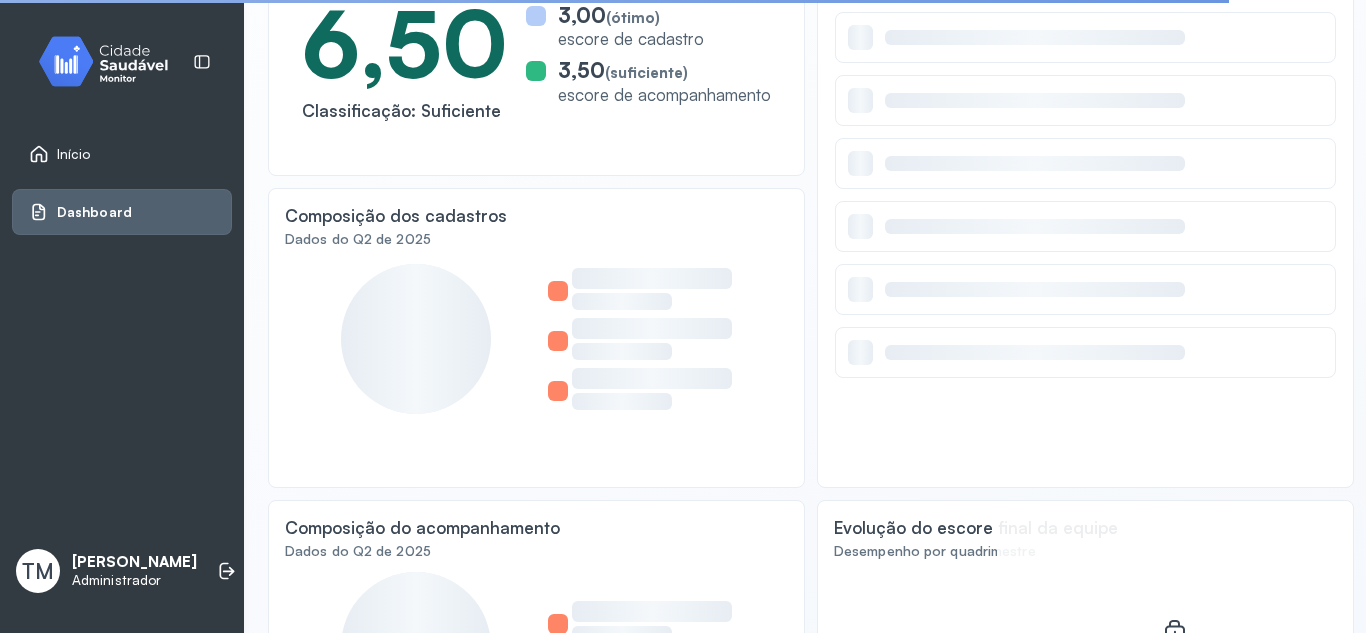 scroll, scrollTop: 0, scrollLeft: 0, axis: both 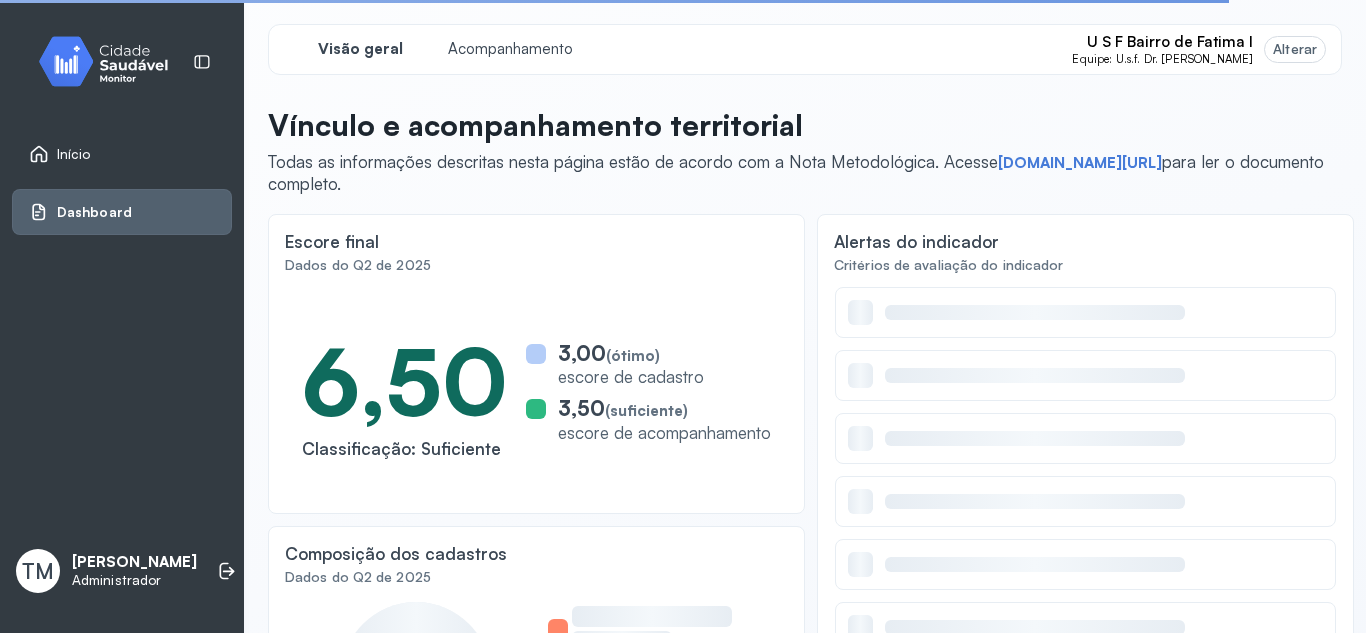 click on "Alterar" at bounding box center (1295, 49) 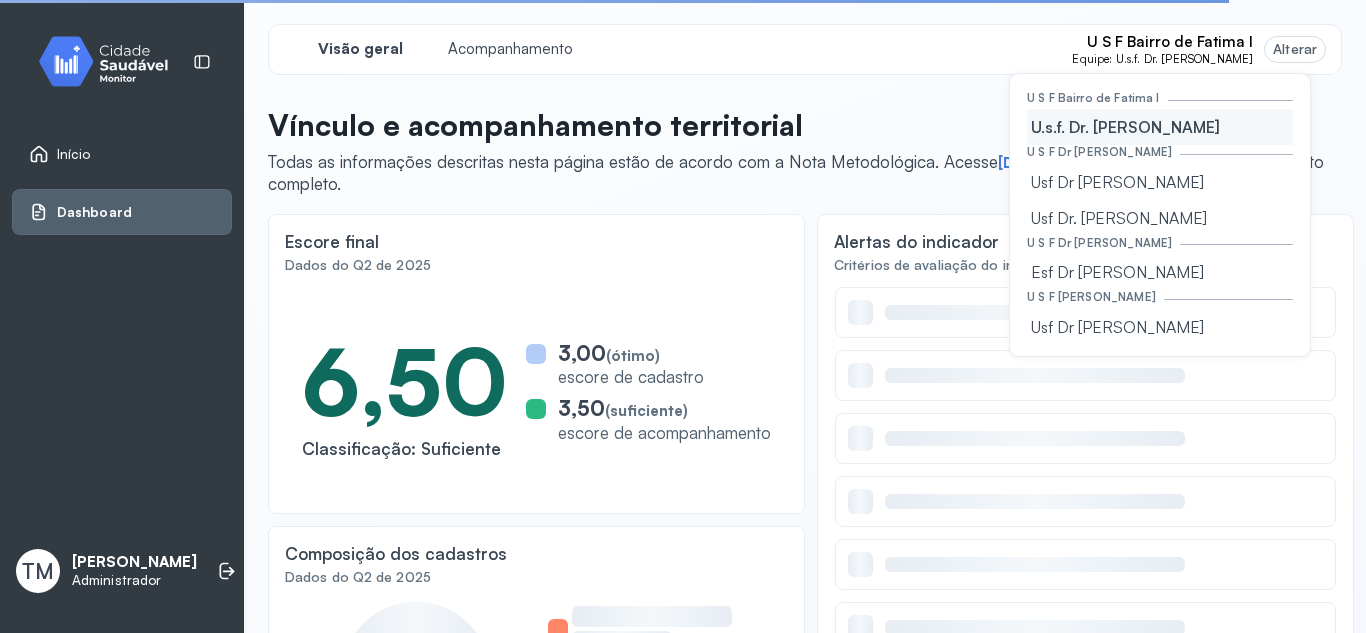 click on "Alterar" at bounding box center [1295, 49] 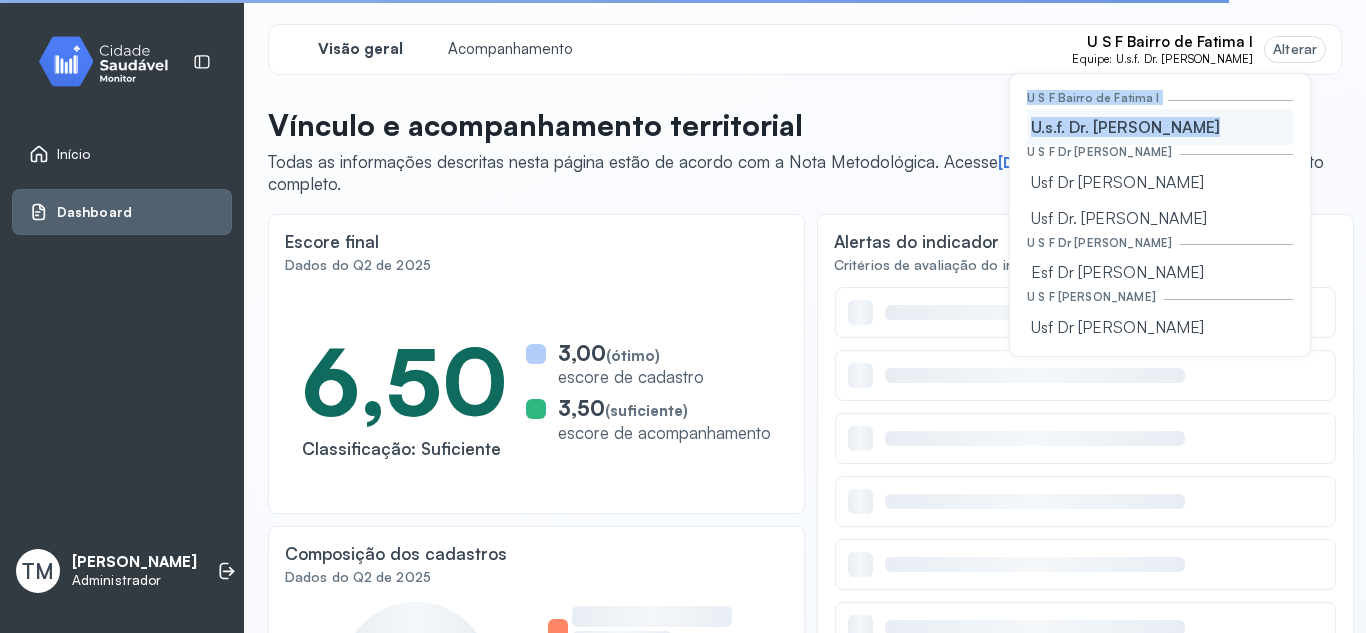 drag, startPoint x: 1294, startPoint y: 104, endPoint x: 1294, endPoint y: 146, distance: 42 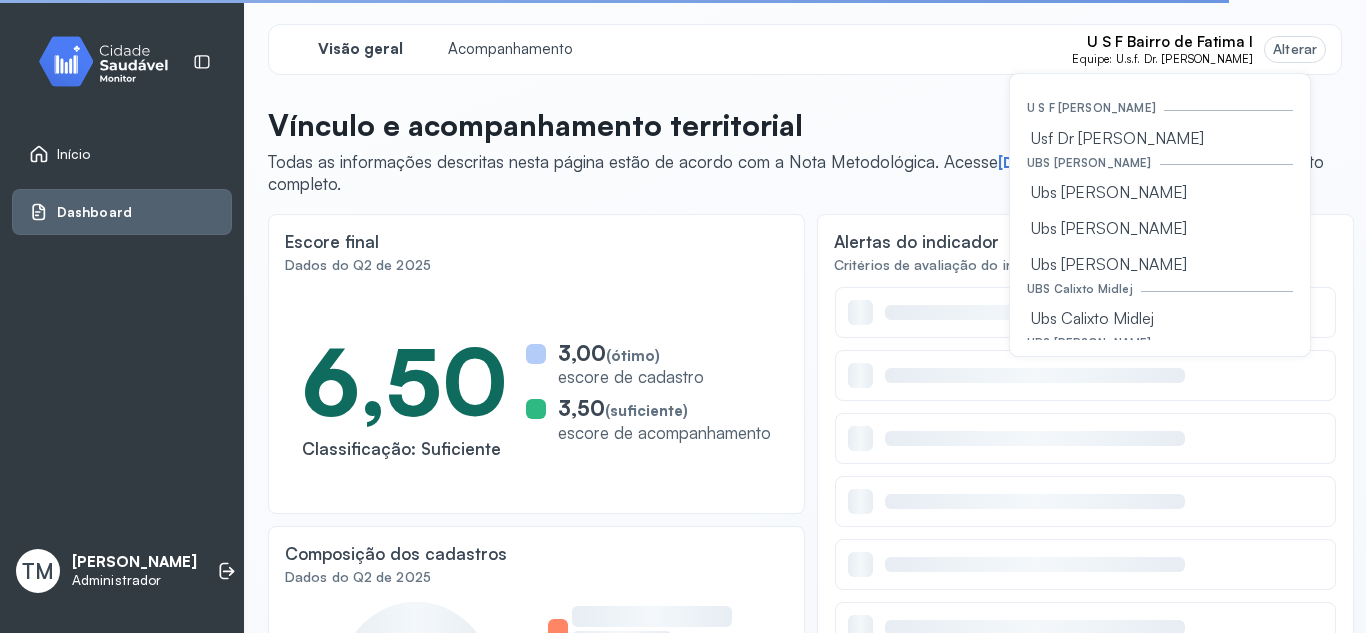 scroll, scrollTop: 198, scrollLeft: 0, axis: vertical 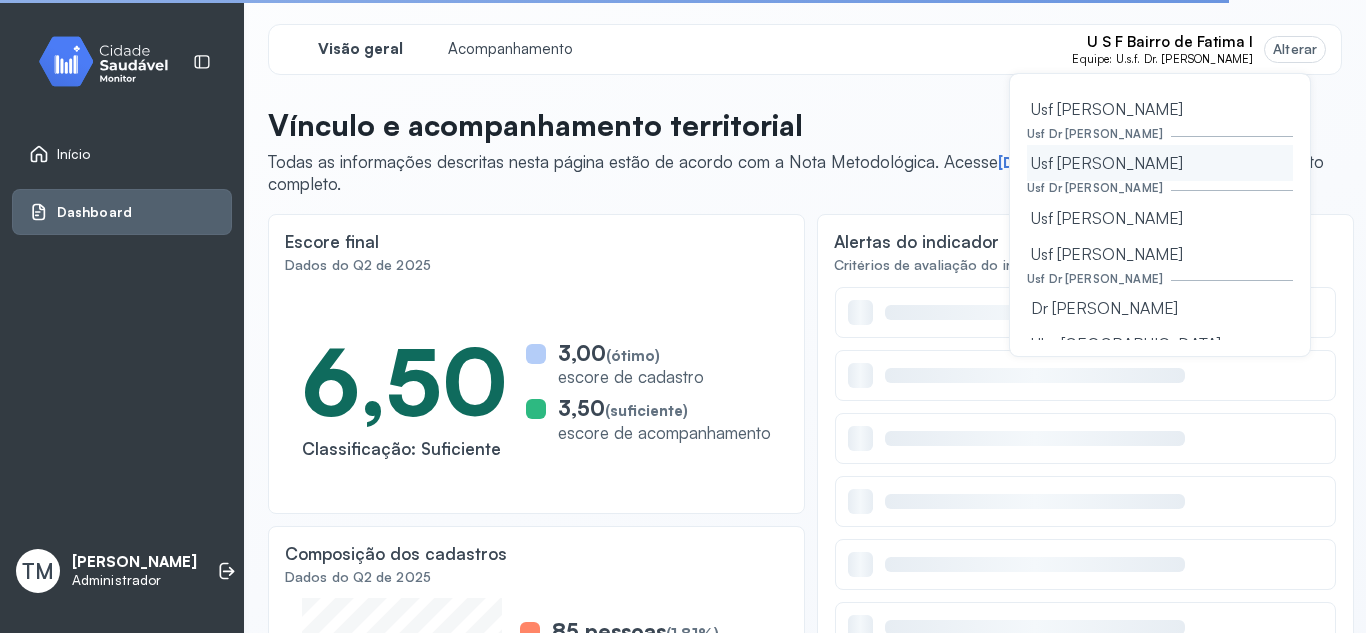click on "Usf [PERSON_NAME]" 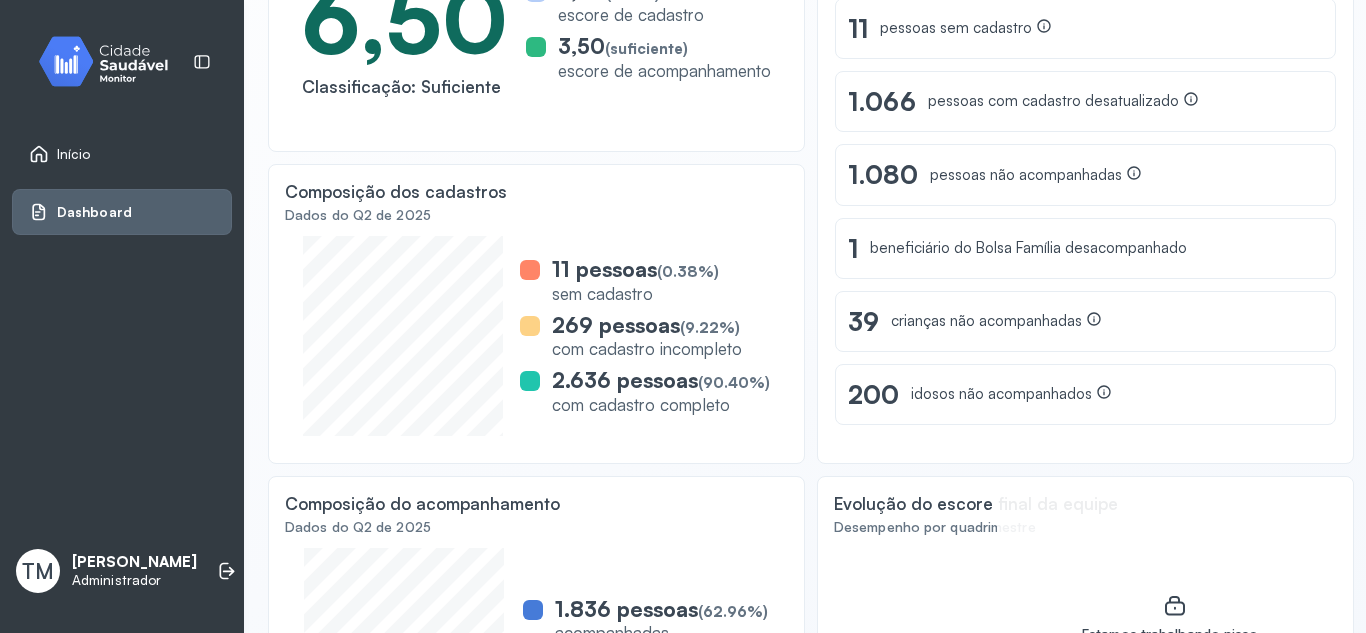 scroll, scrollTop: 370, scrollLeft: 0, axis: vertical 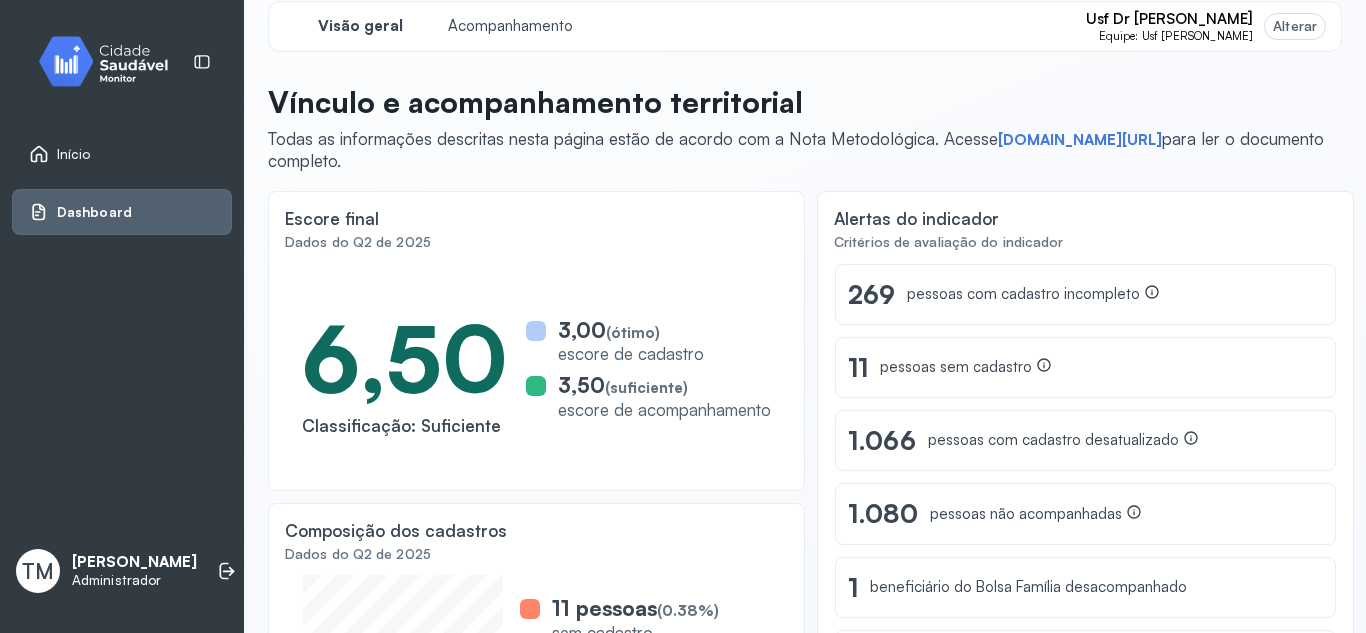 click on "Alterar" at bounding box center (1295, 26) 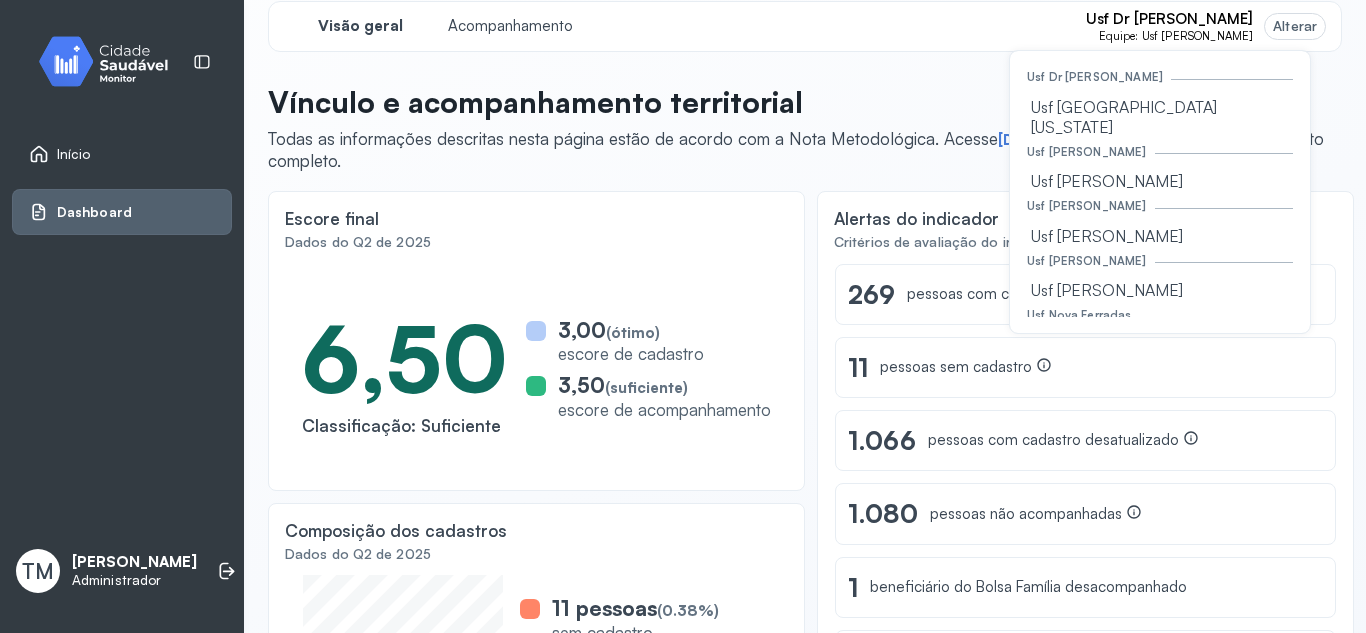 scroll, scrollTop: 1840, scrollLeft: 0, axis: vertical 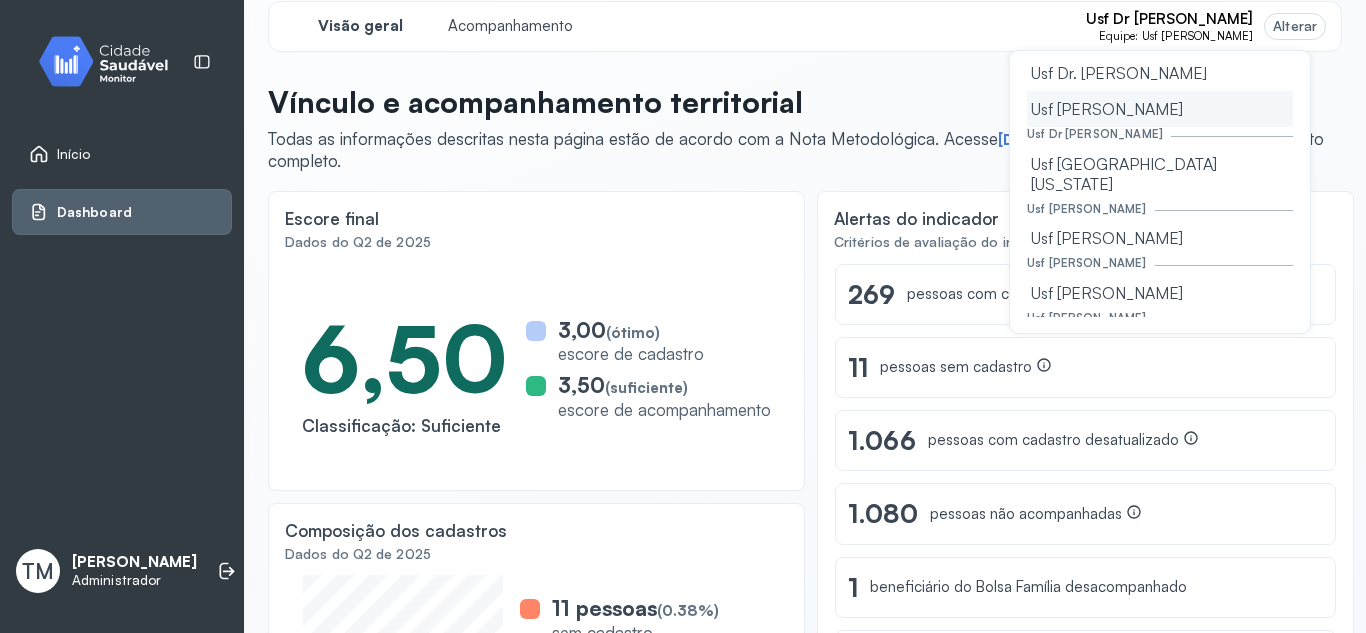 click on "Usf [PERSON_NAME]" 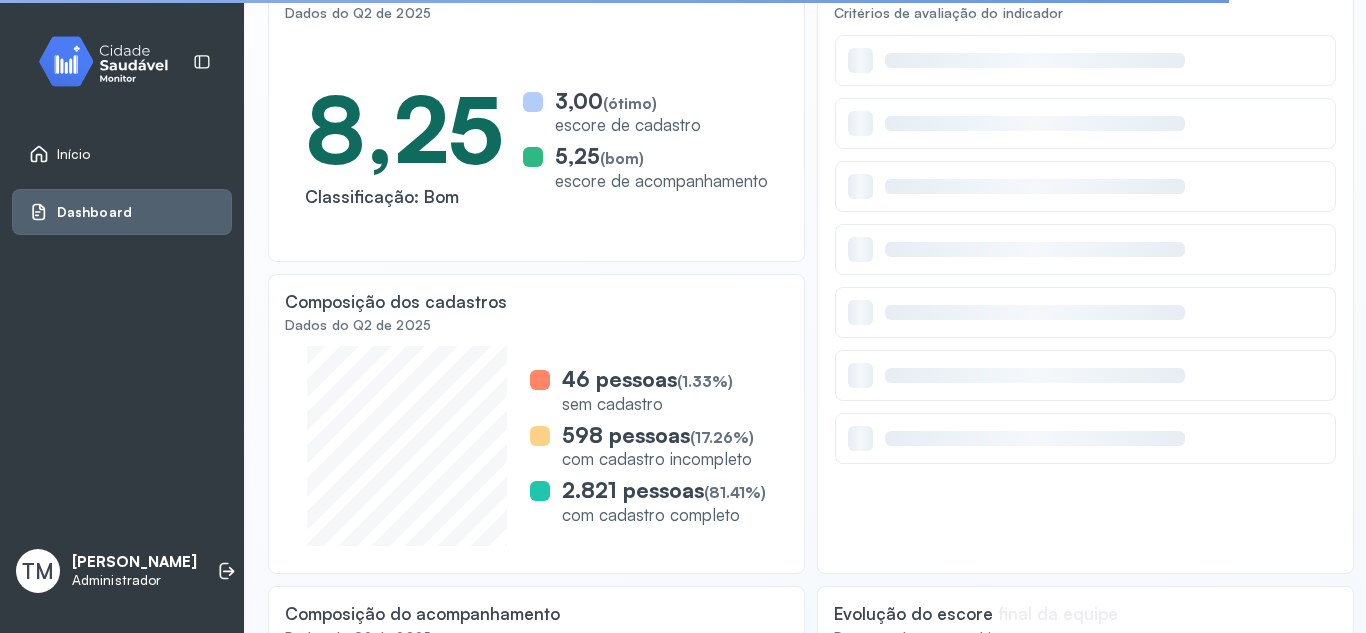 scroll, scrollTop: 261, scrollLeft: 0, axis: vertical 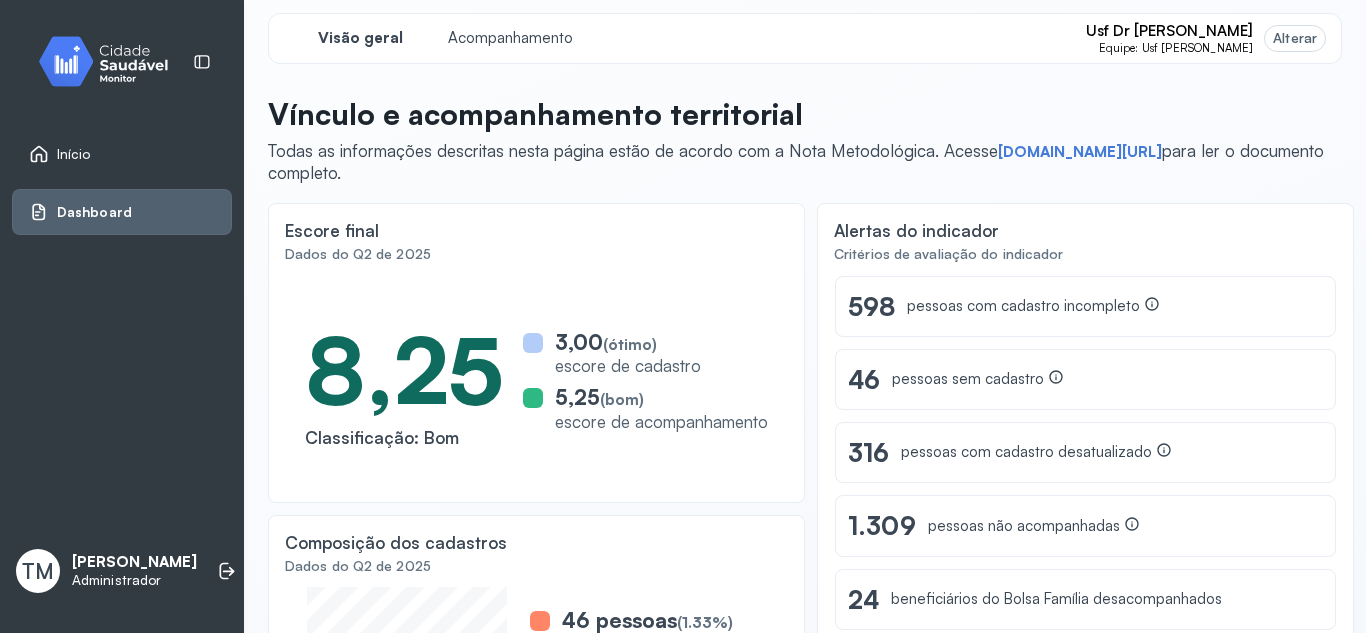 click on "Alterar" at bounding box center [1295, 38] 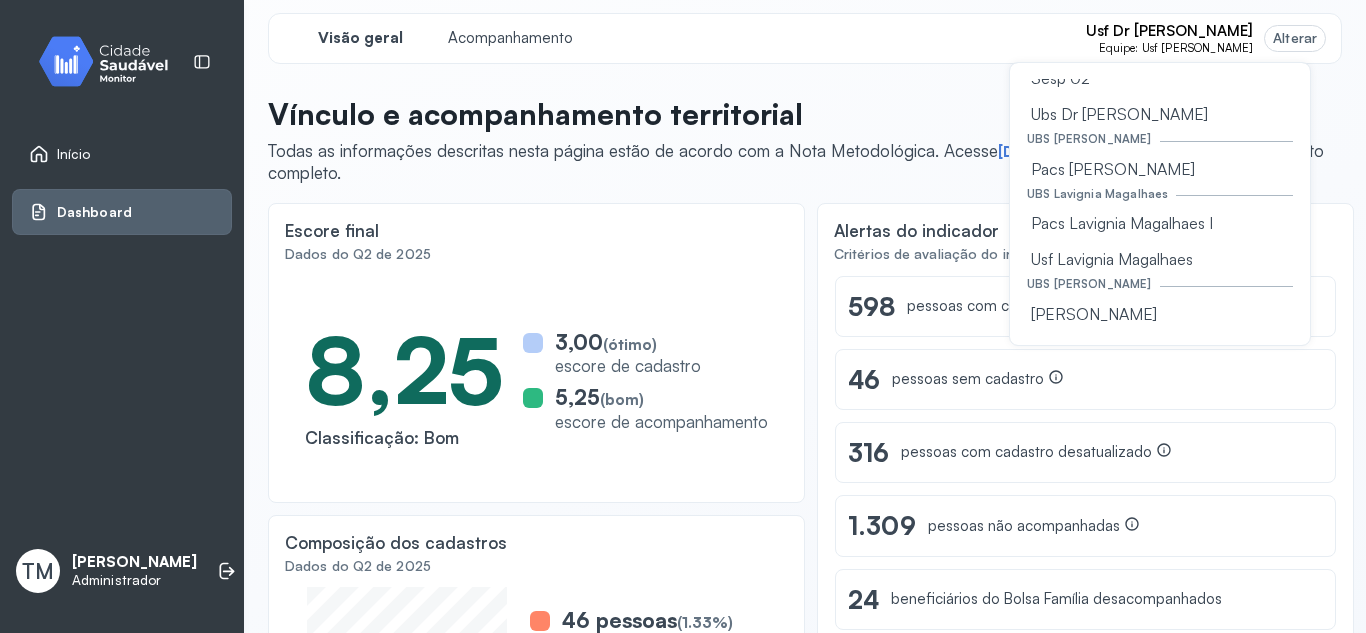scroll, scrollTop: 632, scrollLeft: 0, axis: vertical 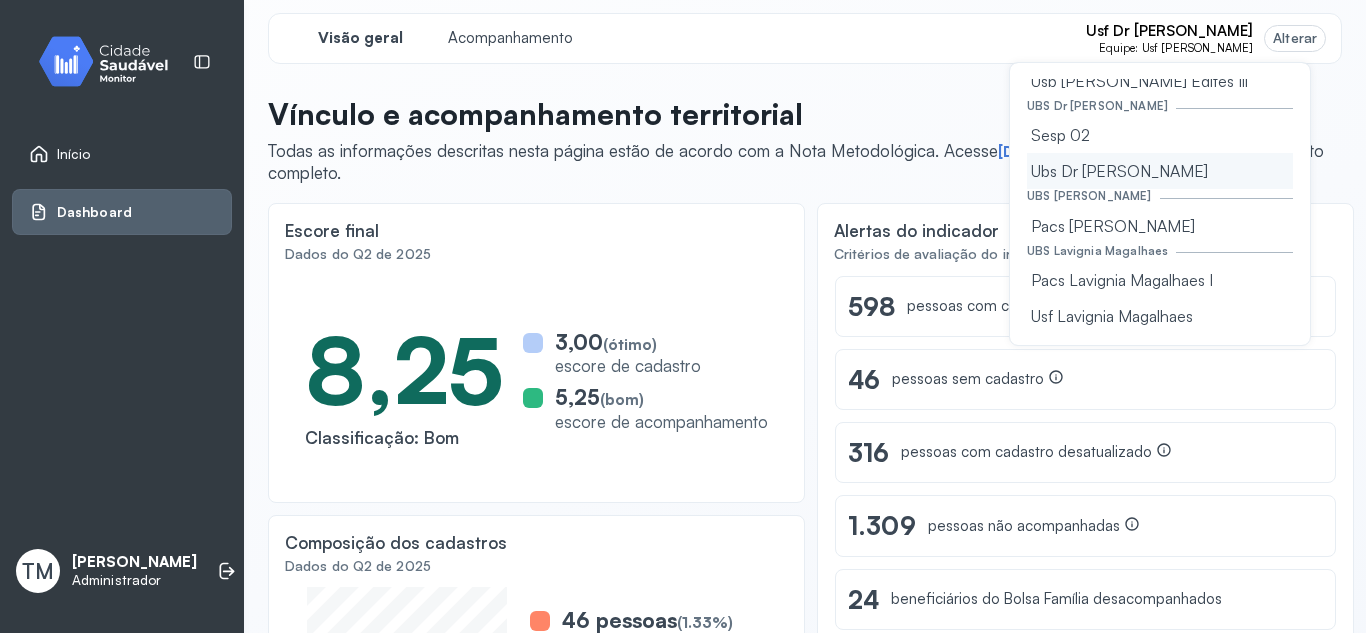 click on "Ubs Dr [PERSON_NAME]" 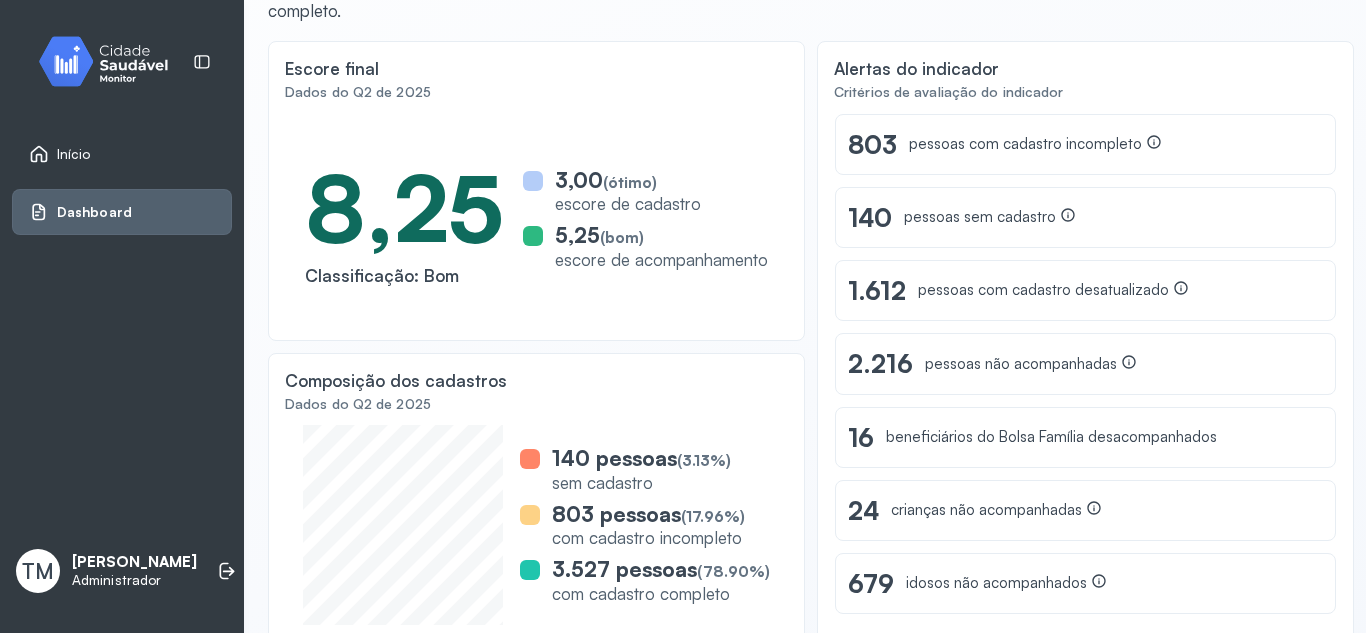 scroll, scrollTop: 280, scrollLeft: 0, axis: vertical 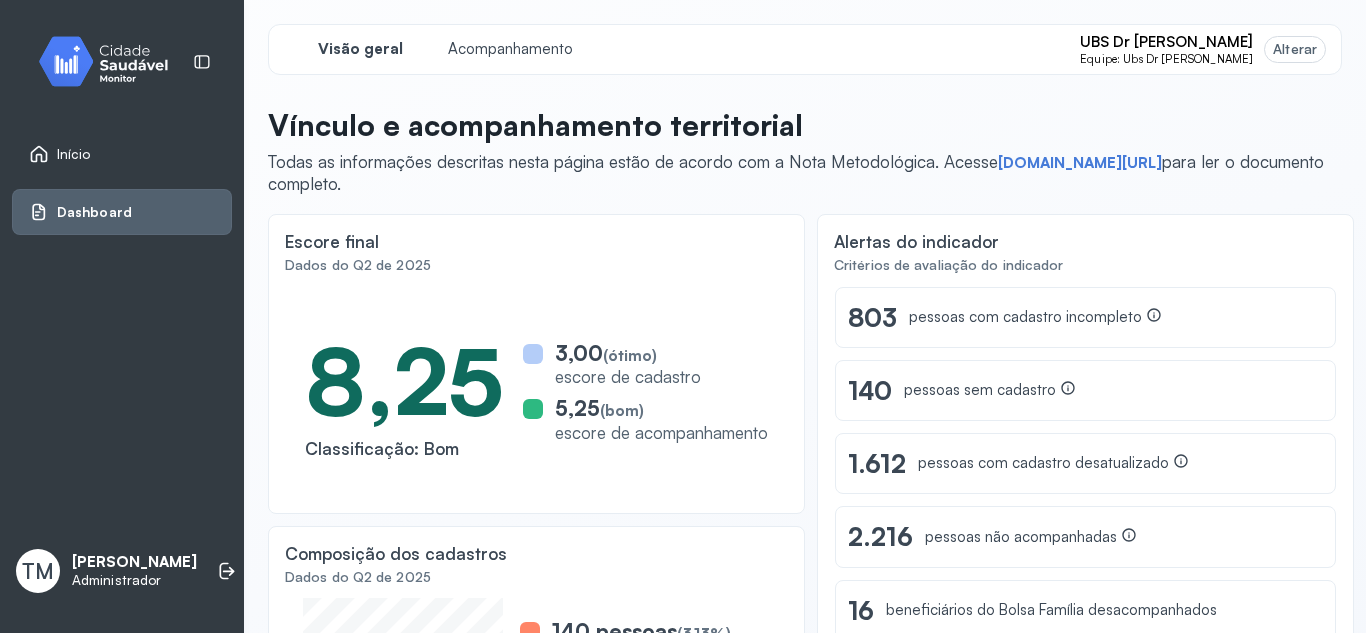 click on "Alterar" at bounding box center [1295, 49] 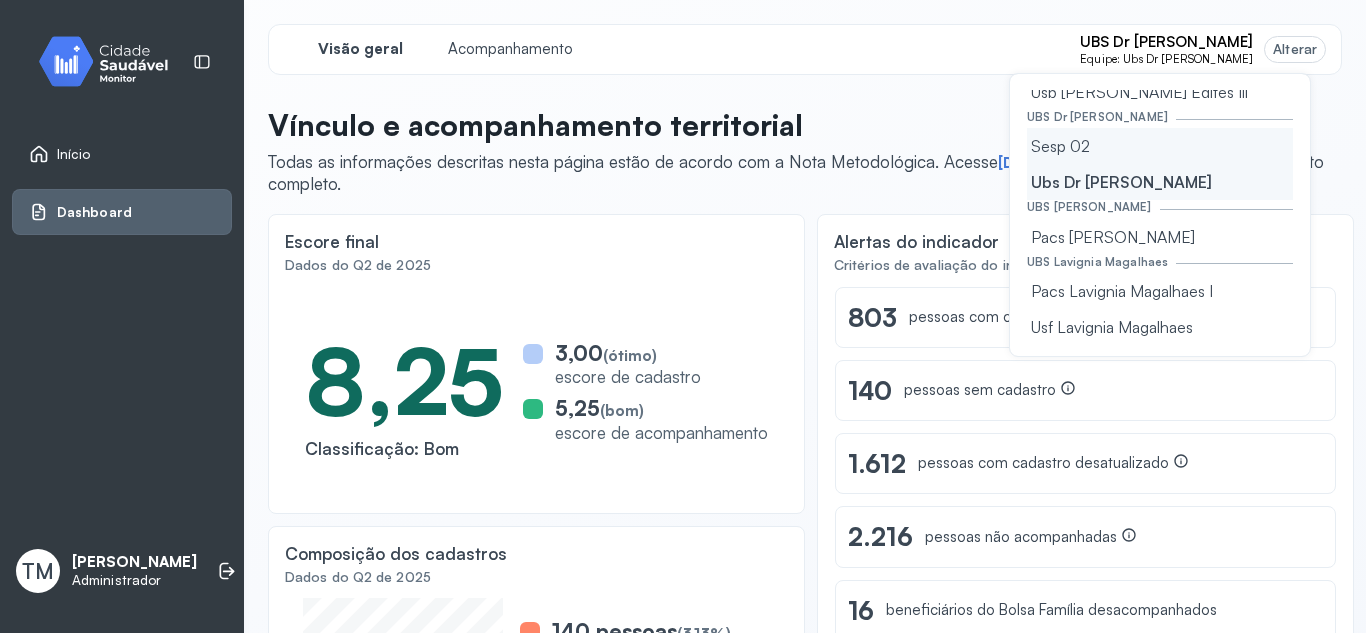 click on "Sesp 02" 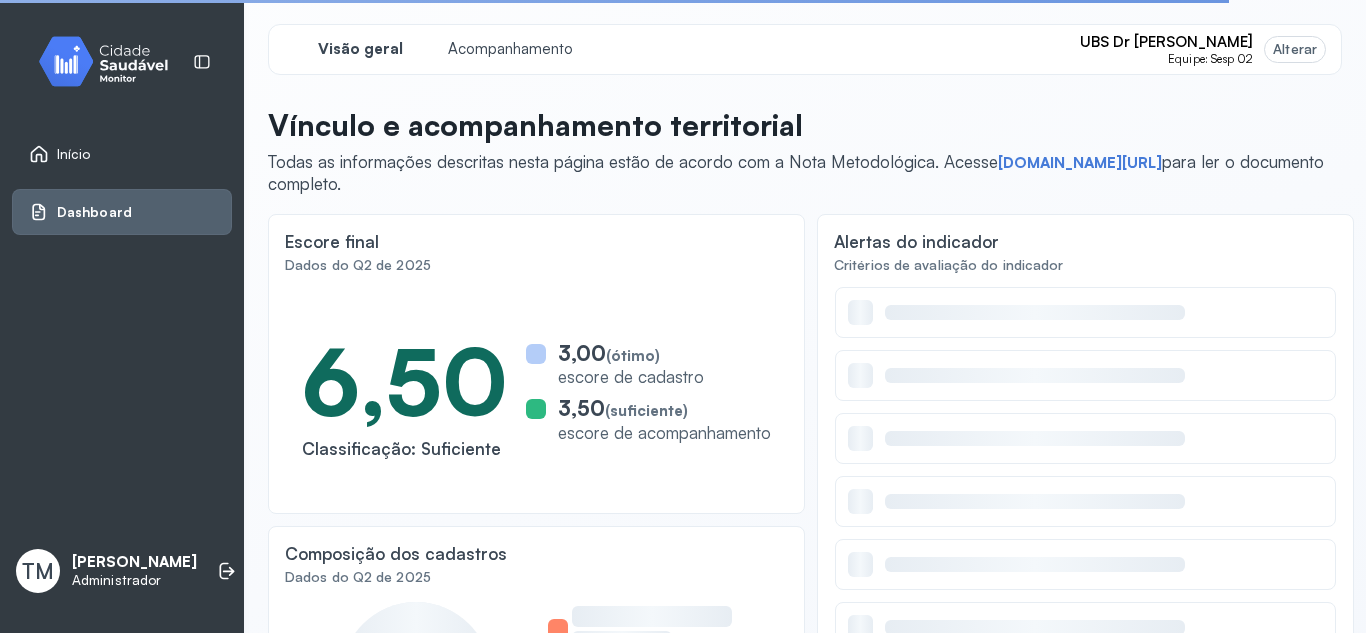 click on "Alterar" at bounding box center [1295, 49] 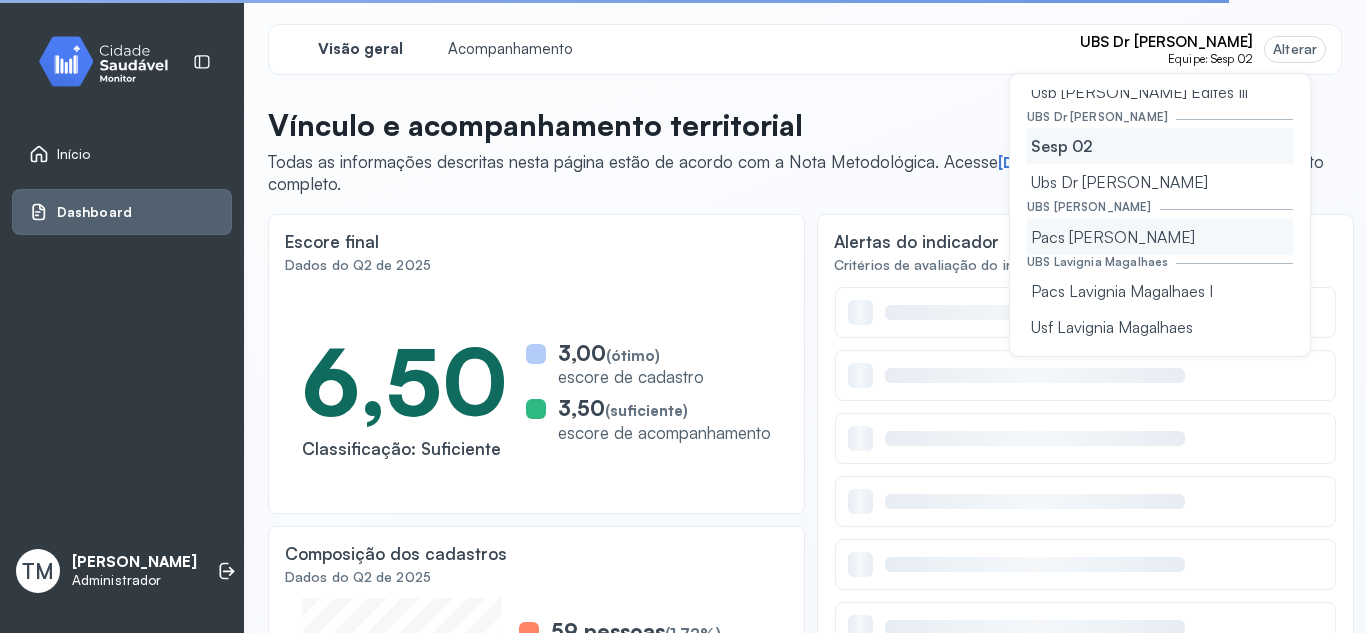 click on "Pacs [PERSON_NAME]" 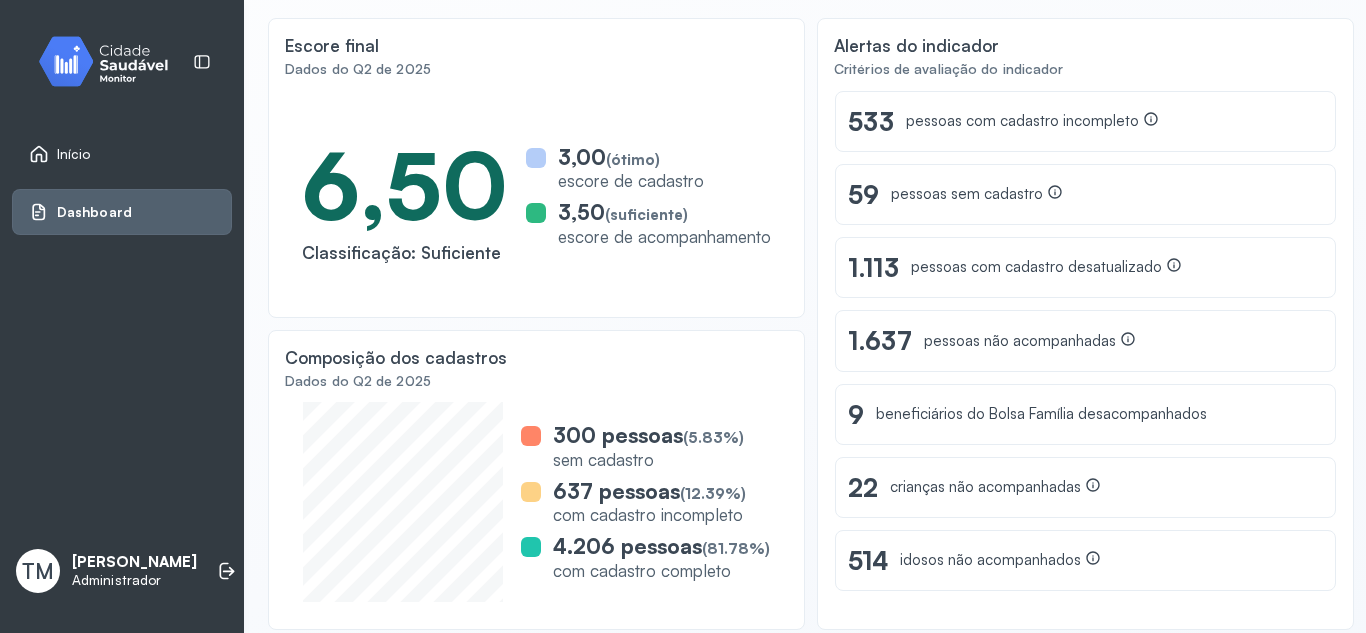 scroll, scrollTop: 198, scrollLeft: 0, axis: vertical 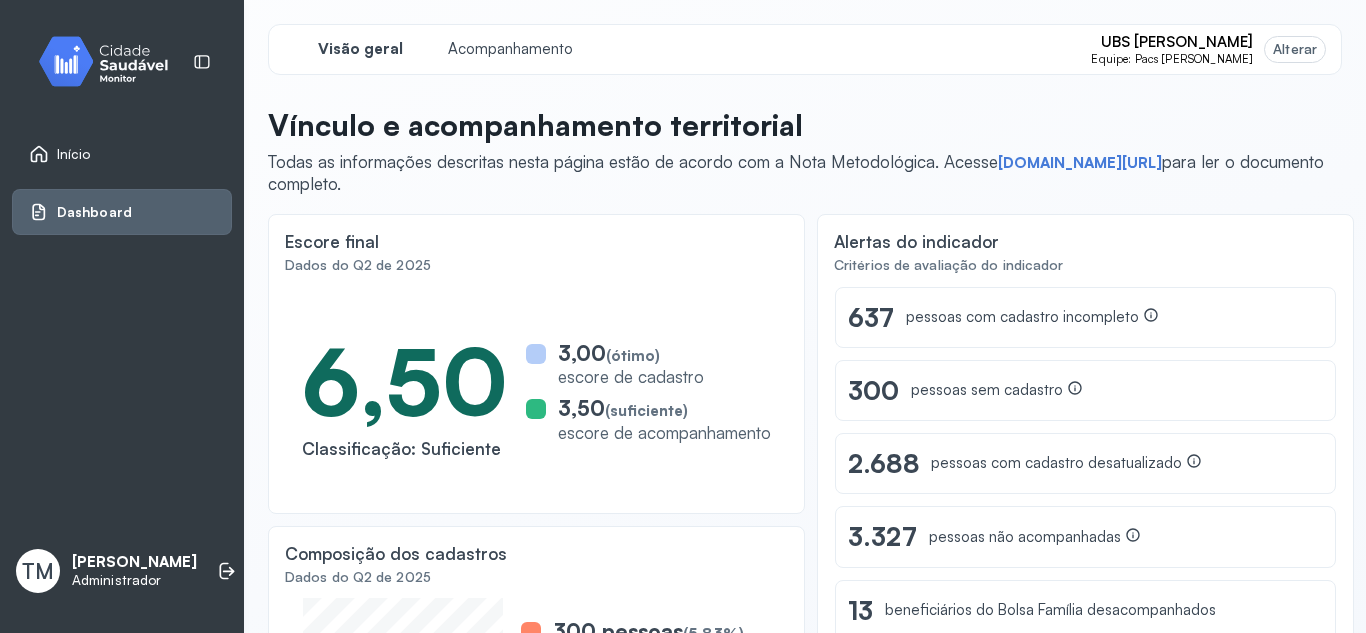 click on "Alterar" at bounding box center (1295, 49) 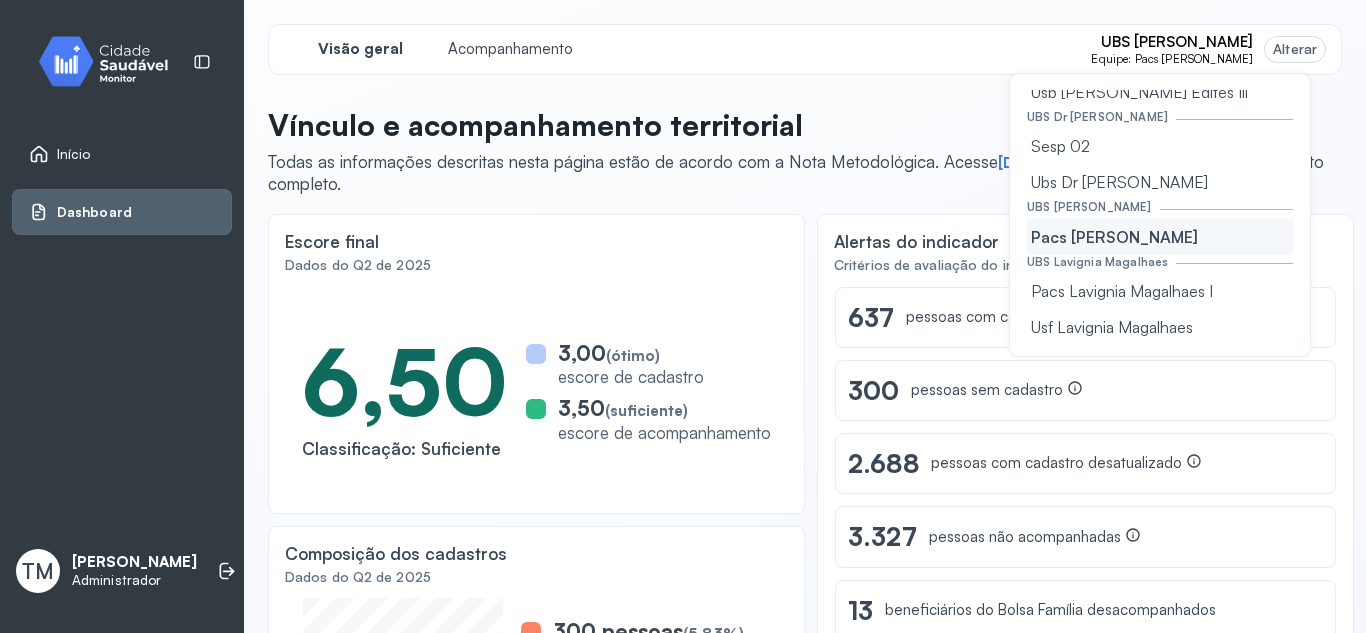 drag, startPoint x: 1287, startPoint y: 173, endPoint x: 1289, endPoint y: 159, distance: 14.142136 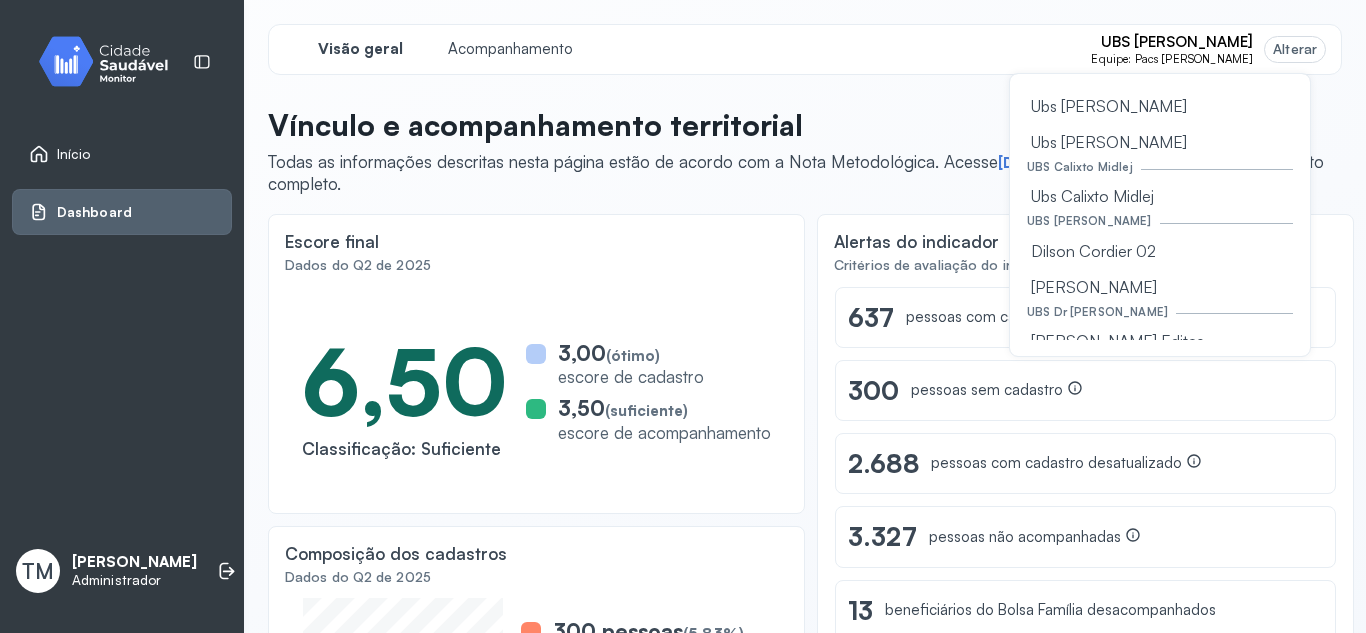scroll, scrollTop: 188, scrollLeft: 0, axis: vertical 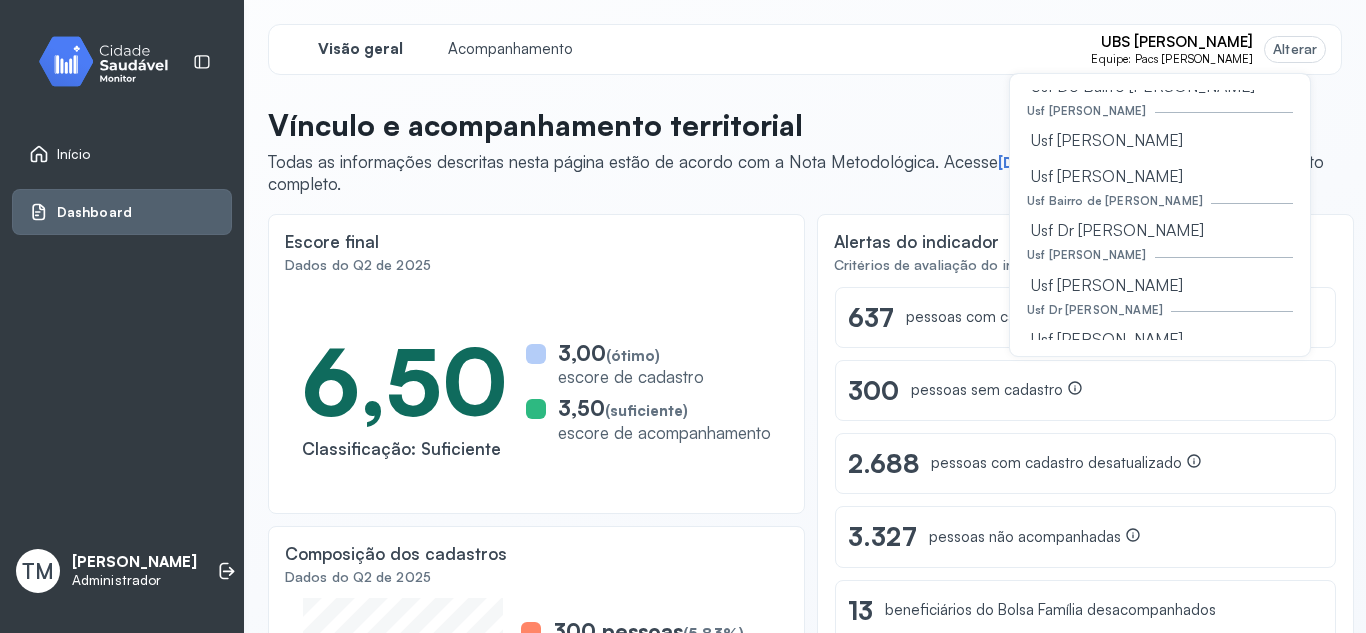 click on "Usf Dr [PERSON_NAME]" at bounding box center [1160, 312] 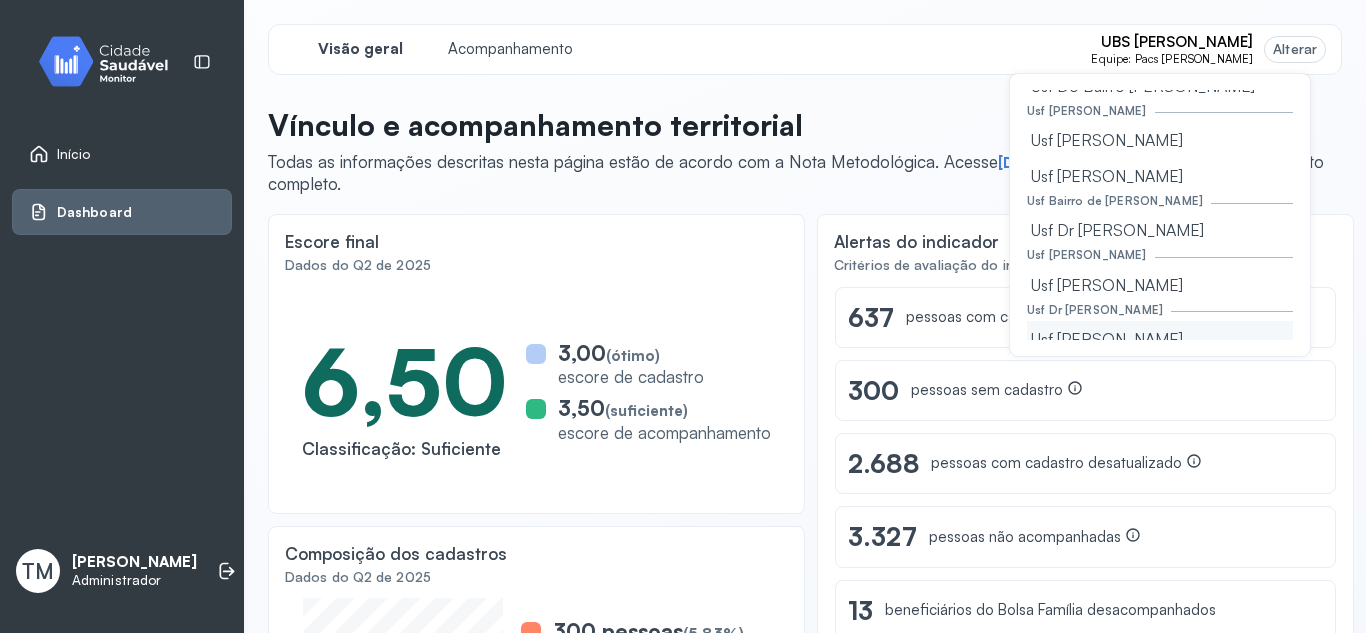 click on "Usf [PERSON_NAME]" 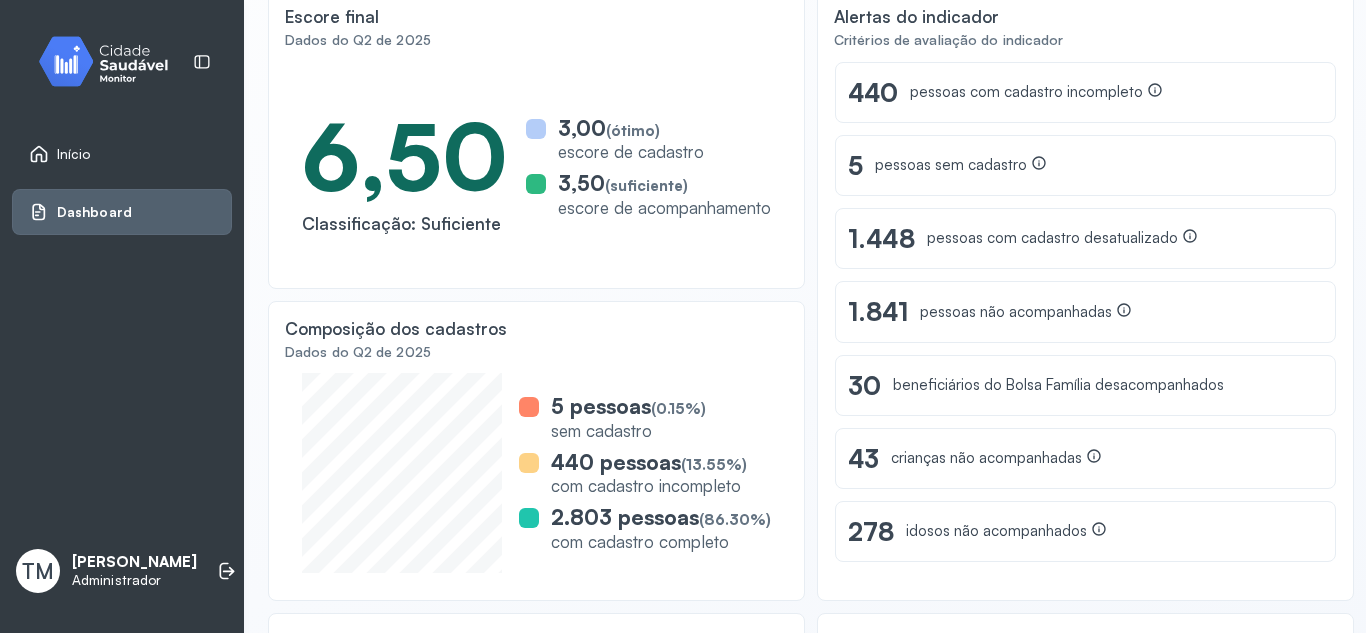 scroll, scrollTop: 231, scrollLeft: 0, axis: vertical 